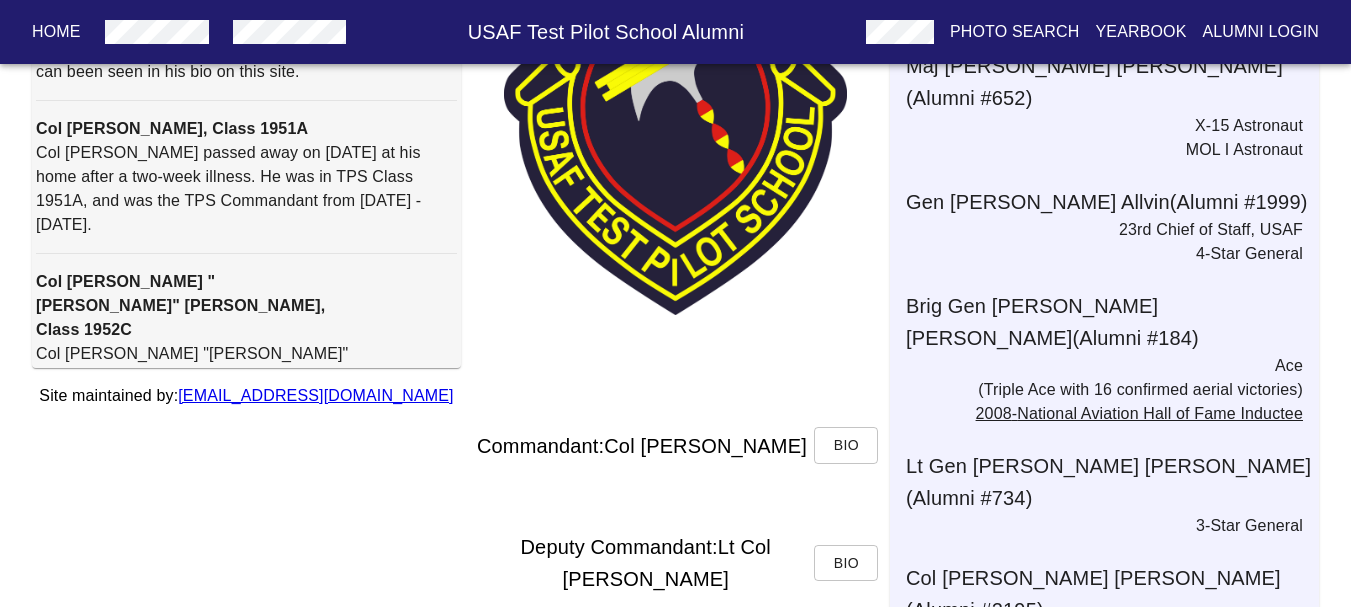 scroll, scrollTop: 0, scrollLeft: 0, axis: both 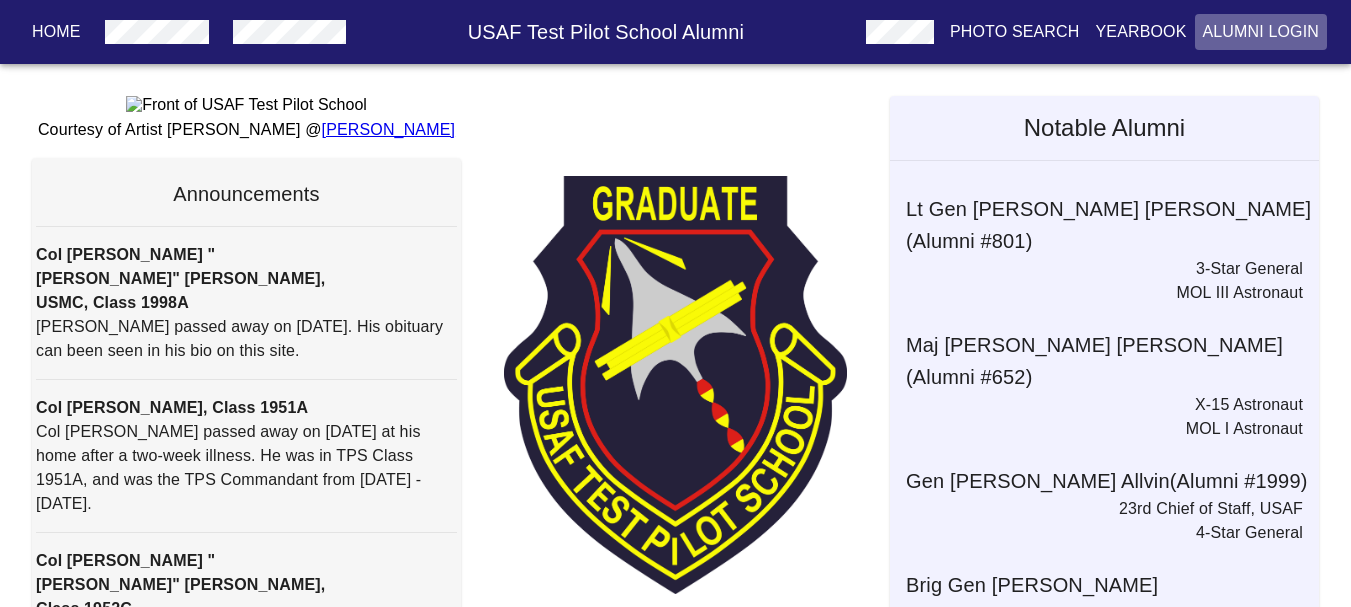 click on "Alumni Login" at bounding box center [1261, 32] 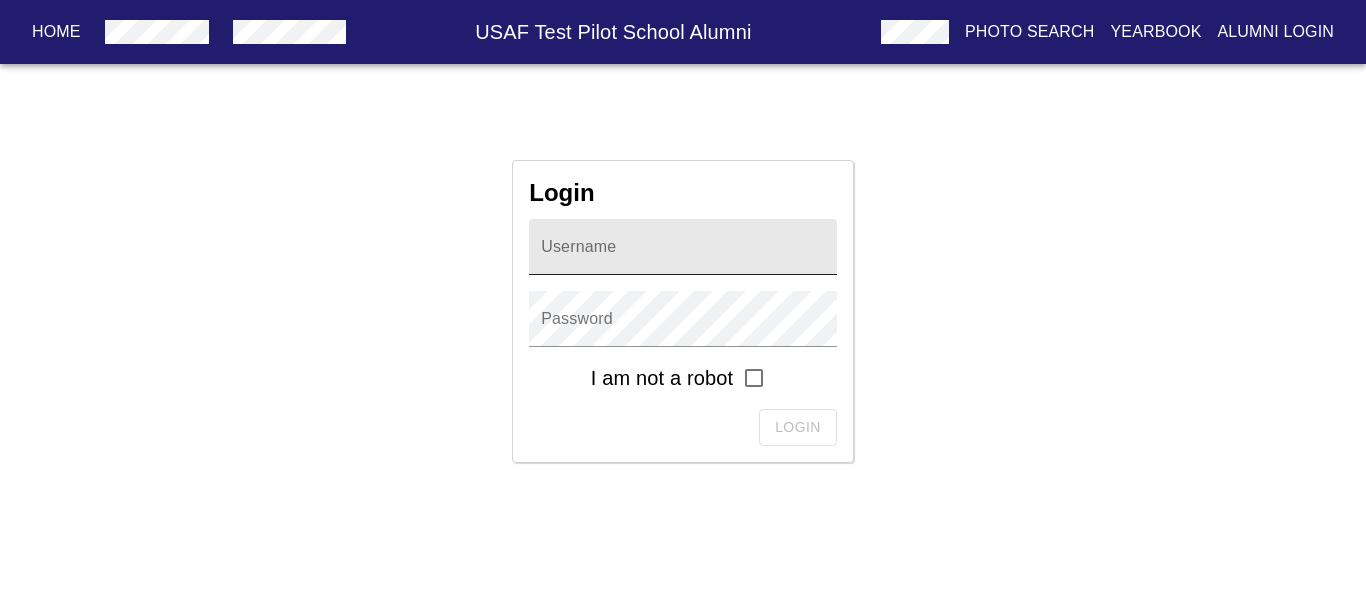 click at bounding box center (683, 247) 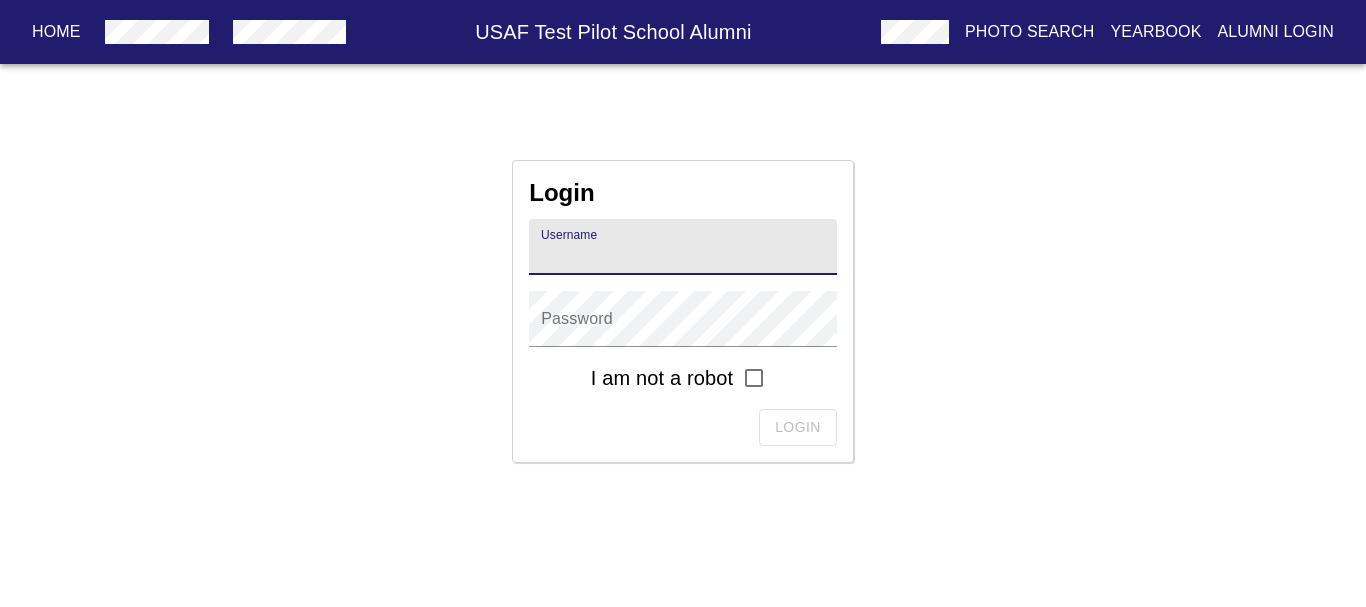paste on "[PERSON_NAME].[PERSON_NAME].1991B" 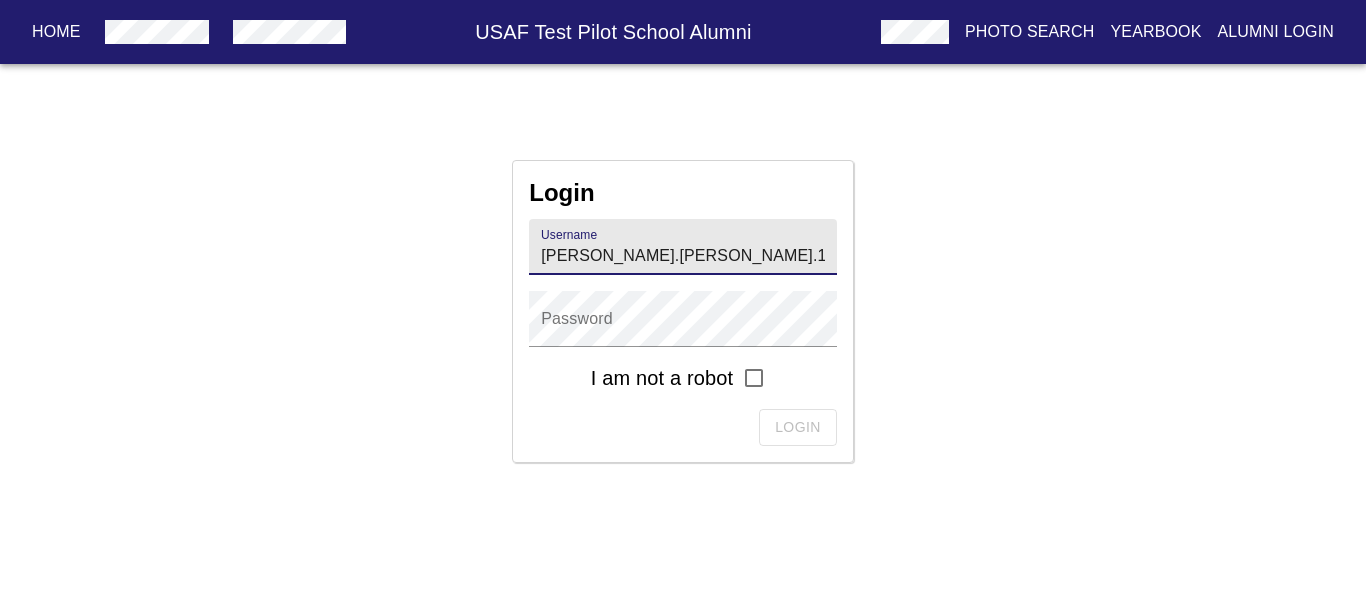 type on "[PERSON_NAME].[PERSON_NAME].1991B" 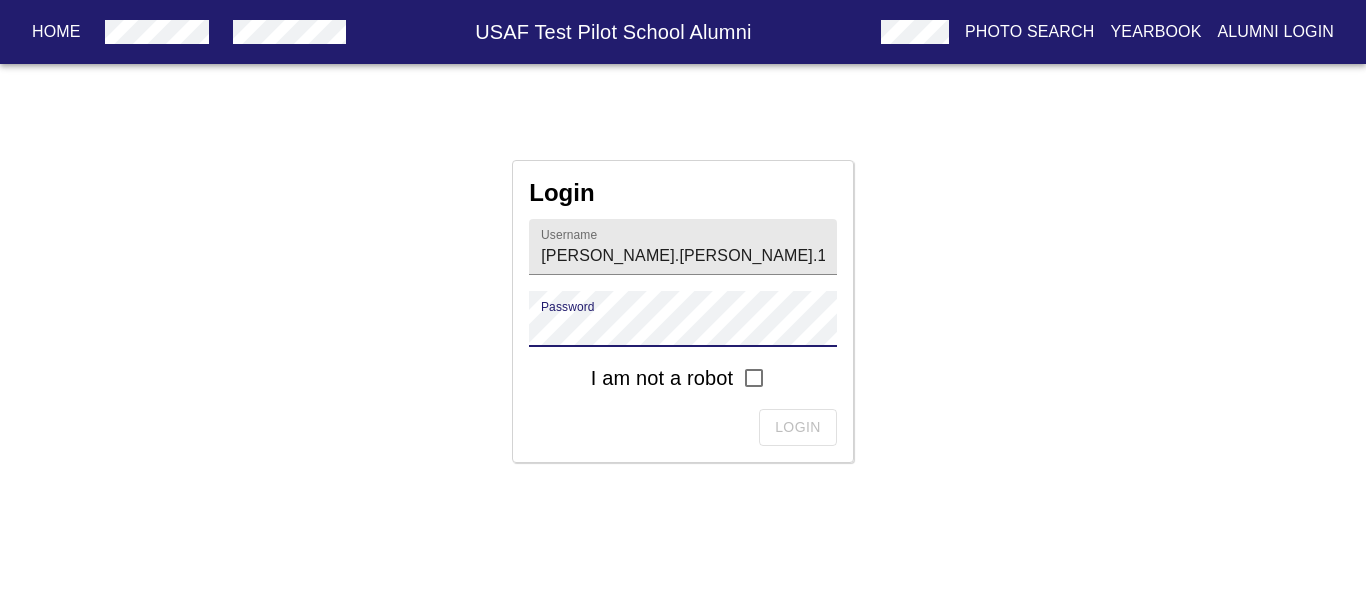 click at bounding box center [754, 378] 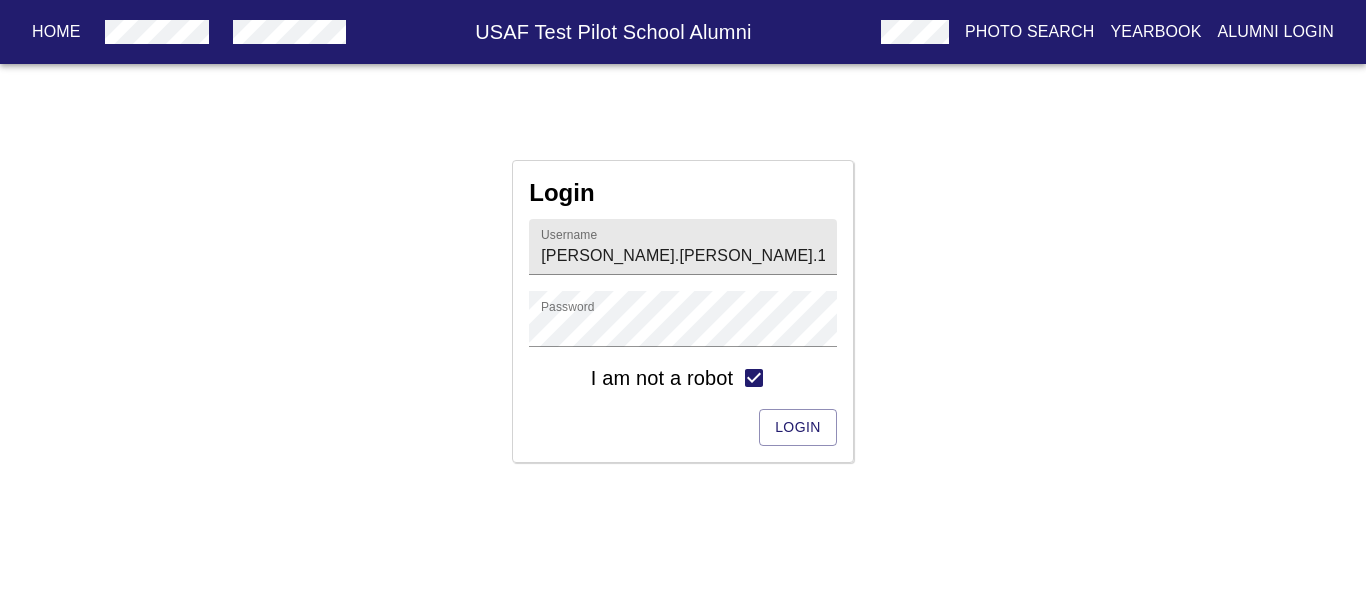click on "Login" at bounding box center [683, 427] 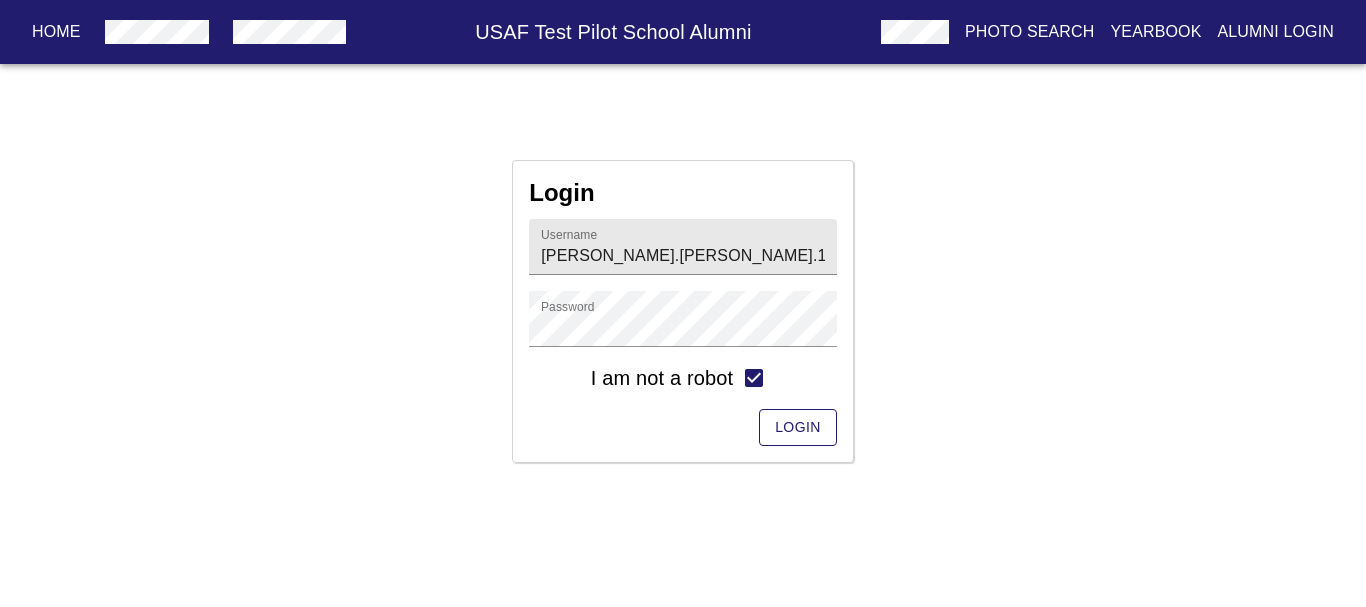 click on "Login" at bounding box center (798, 427) 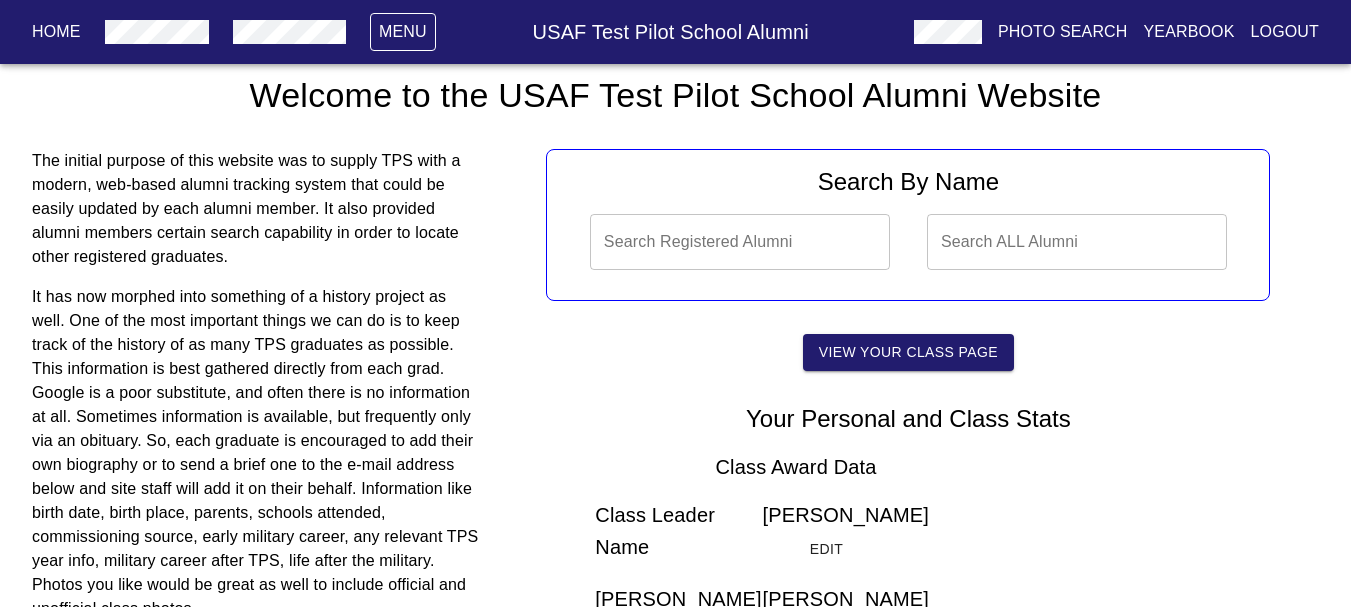 scroll, scrollTop: 0, scrollLeft: 0, axis: both 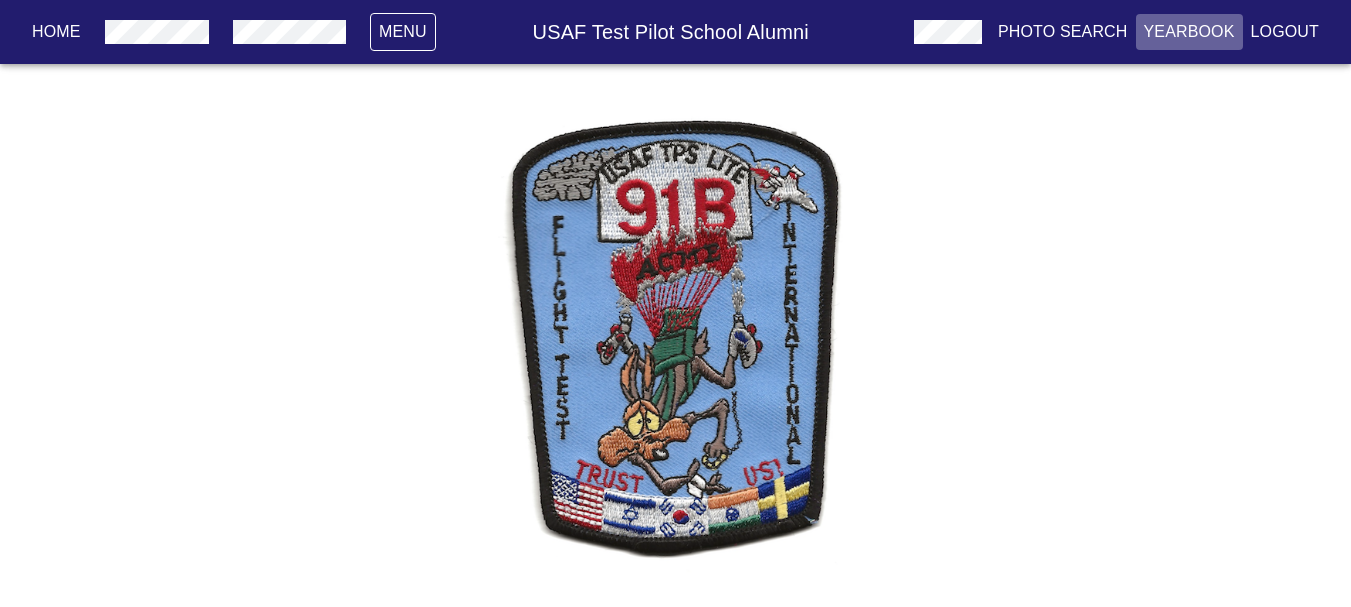 click on "Yearbook" at bounding box center (1189, 32) 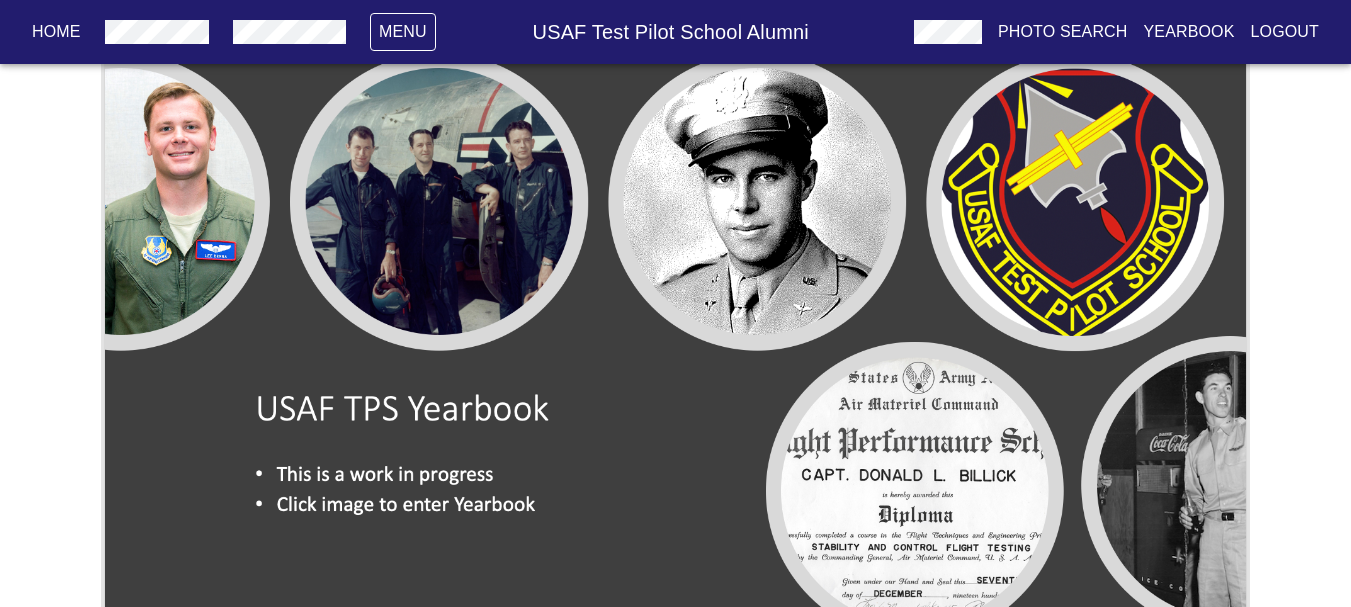 scroll, scrollTop: 0, scrollLeft: 0, axis: both 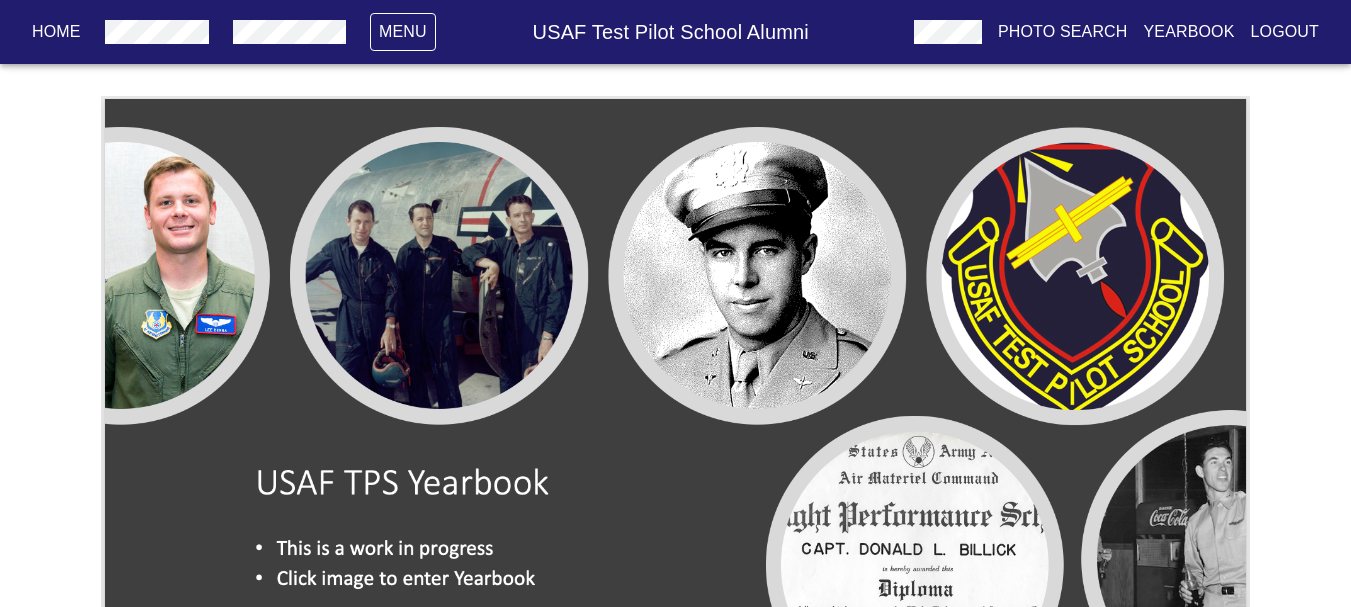click at bounding box center (675, 420) 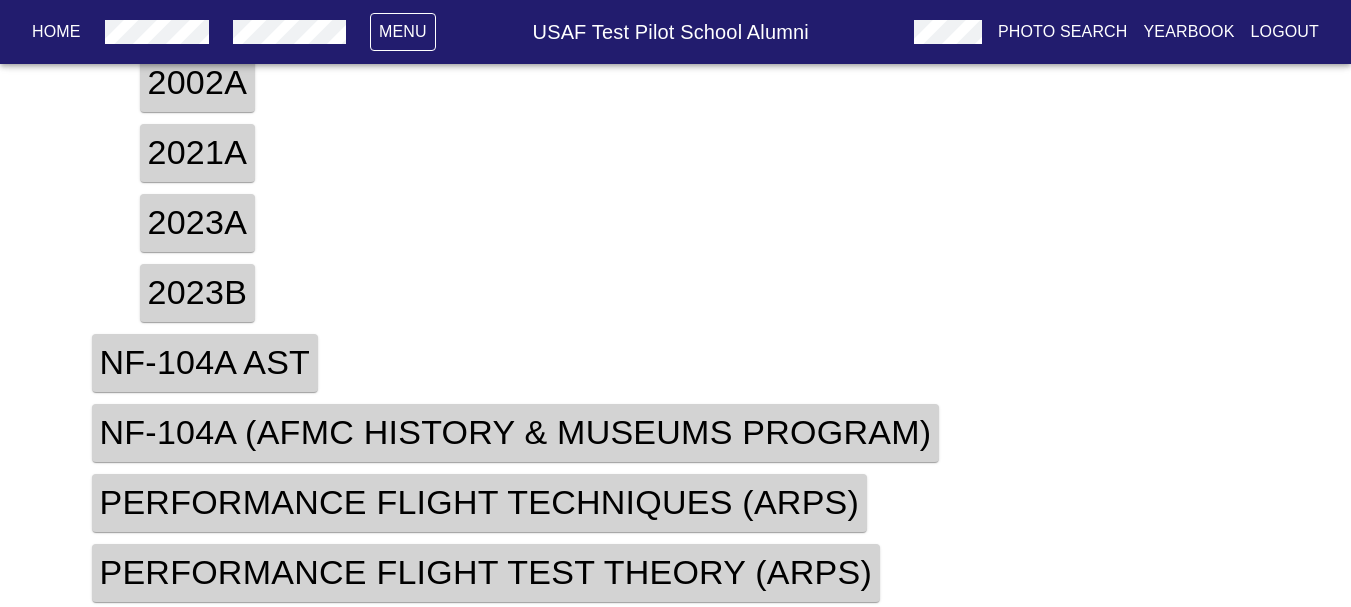 scroll, scrollTop: 877, scrollLeft: 0, axis: vertical 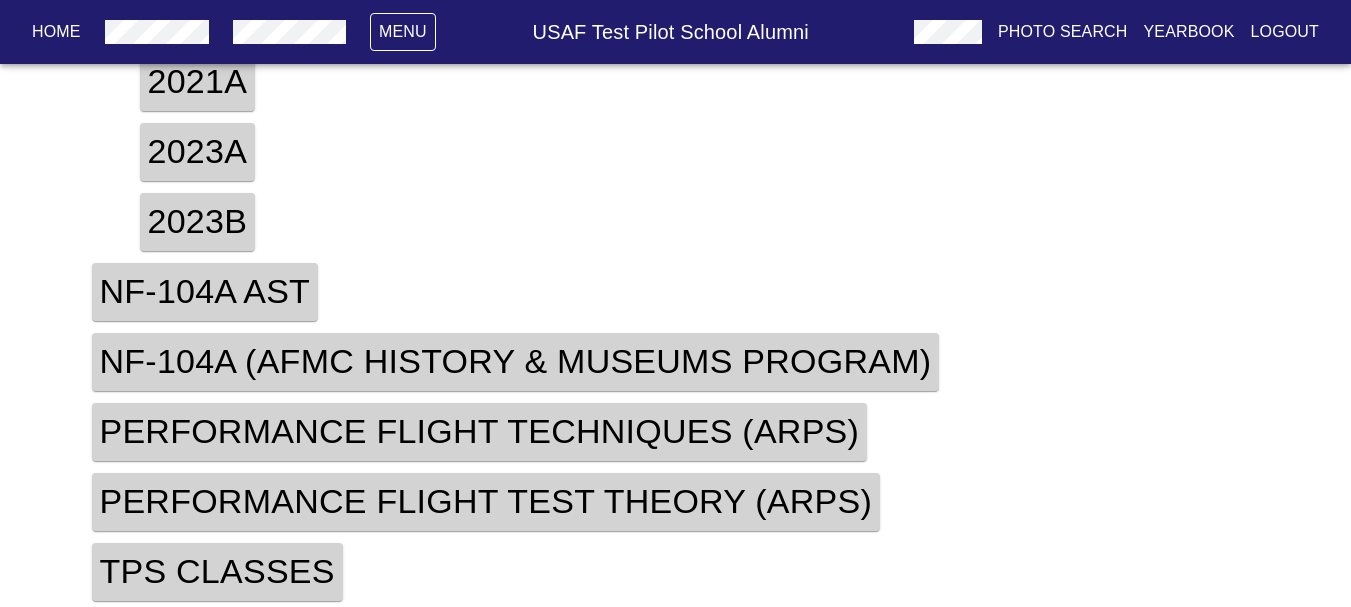 click on "TPS Classes" at bounding box center (217, 572) 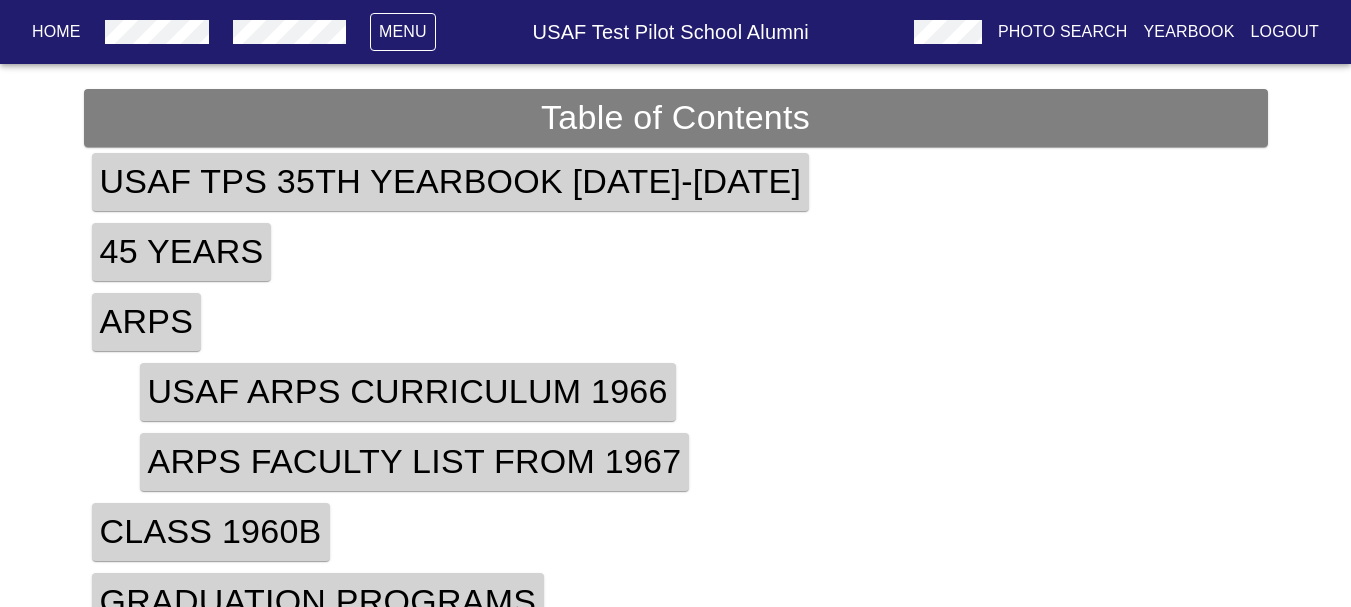 scroll, scrollTop: 0, scrollLeft: 0, axis: both 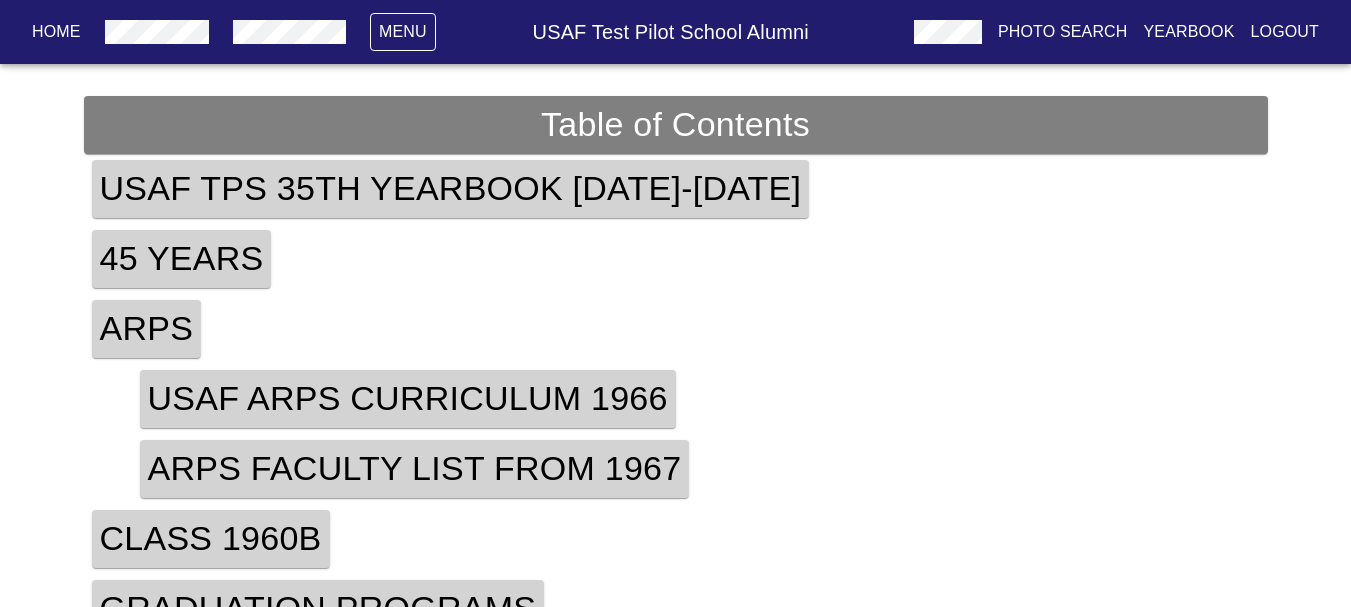 click on "Home" at bounding box center (56, 32) 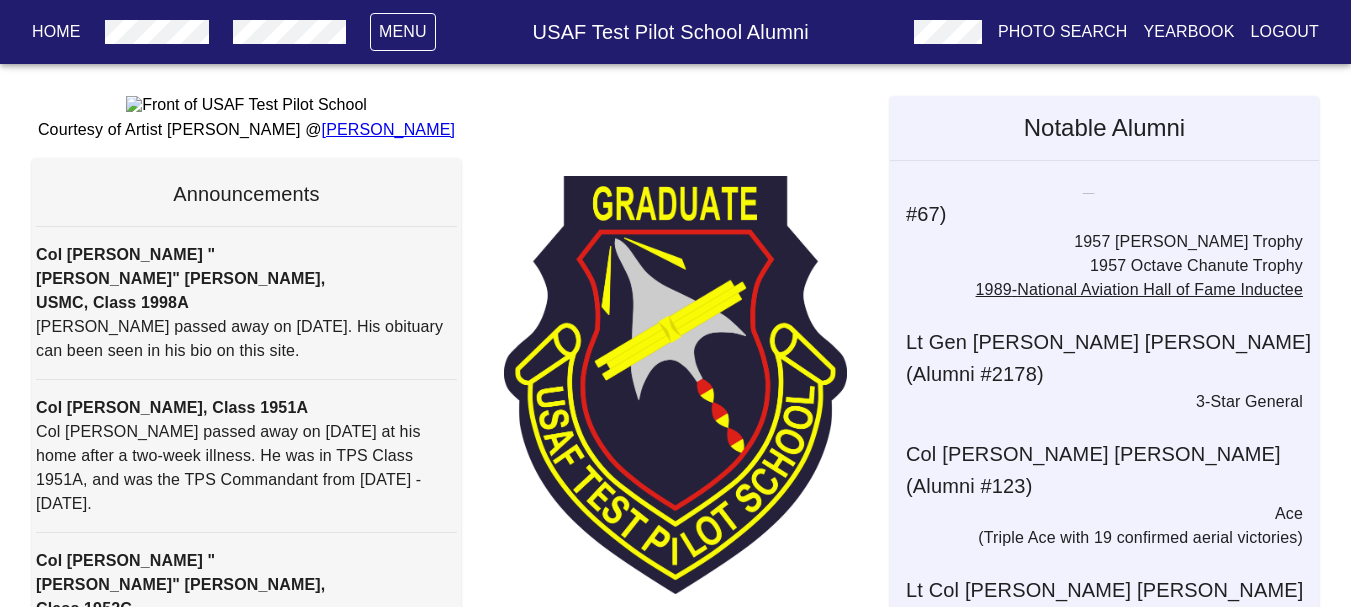 scroll, scrollTop: 2700, scrollLeft: 0, axis: vertical 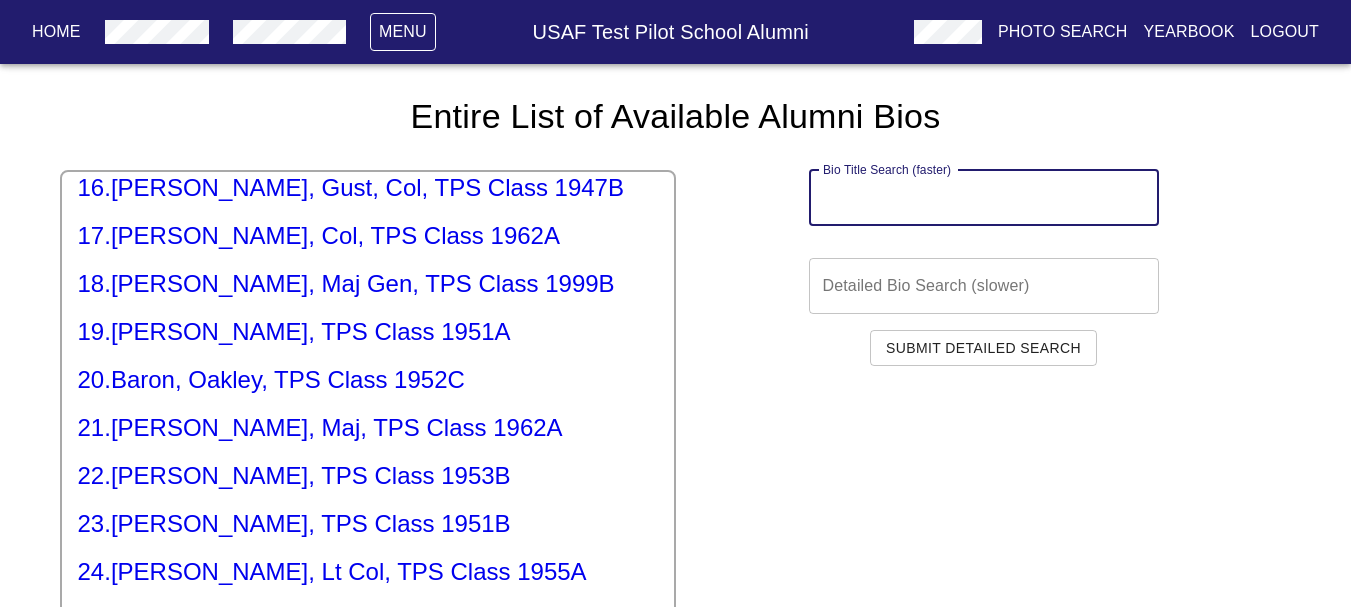 click at bounding box center [984, 198] 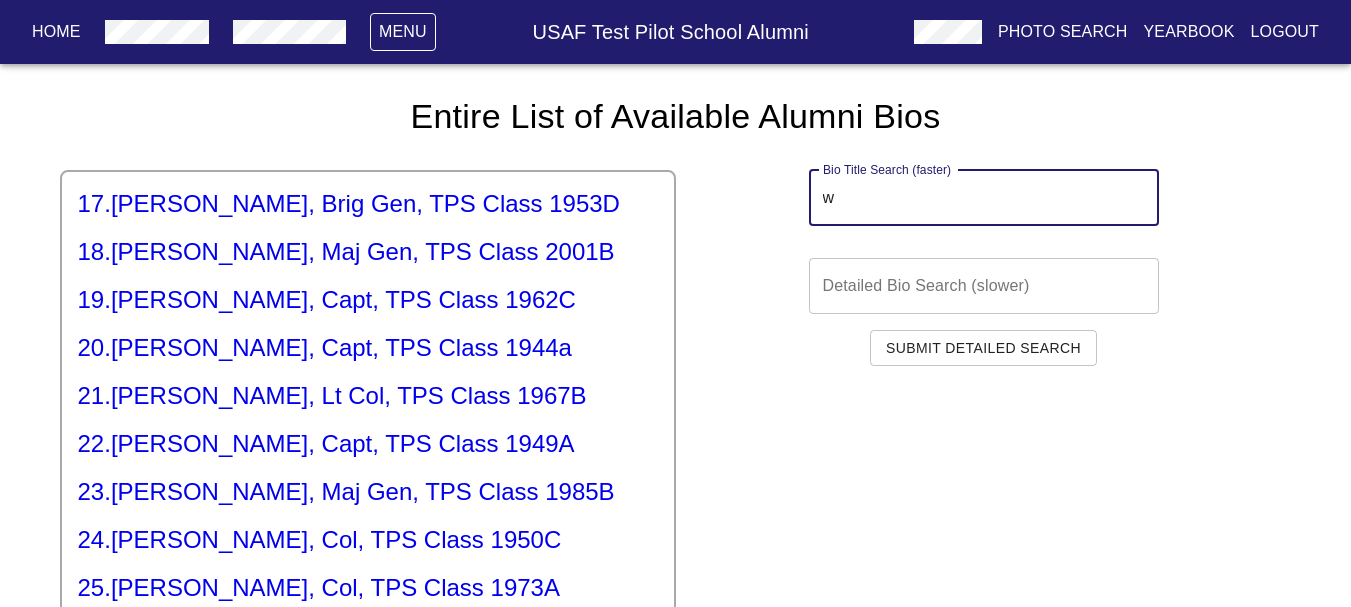 scroll, scrollTop: 0, scrollLeft: 0, axis: both 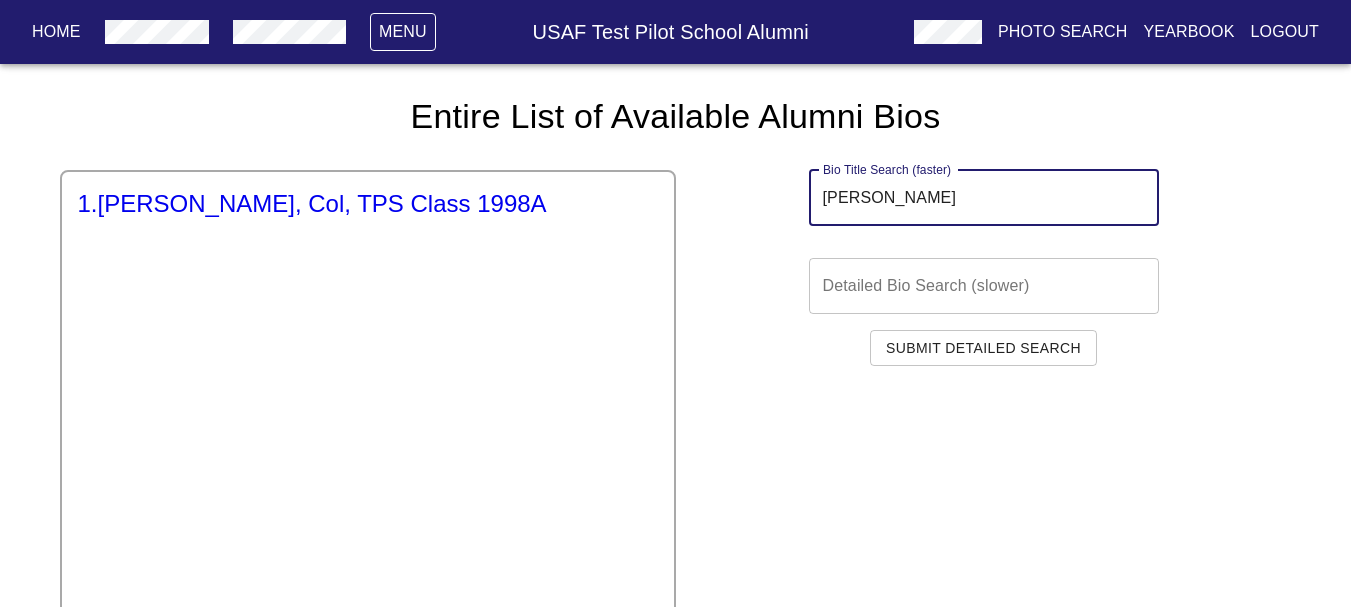 type on "[PERSON_NAME]" 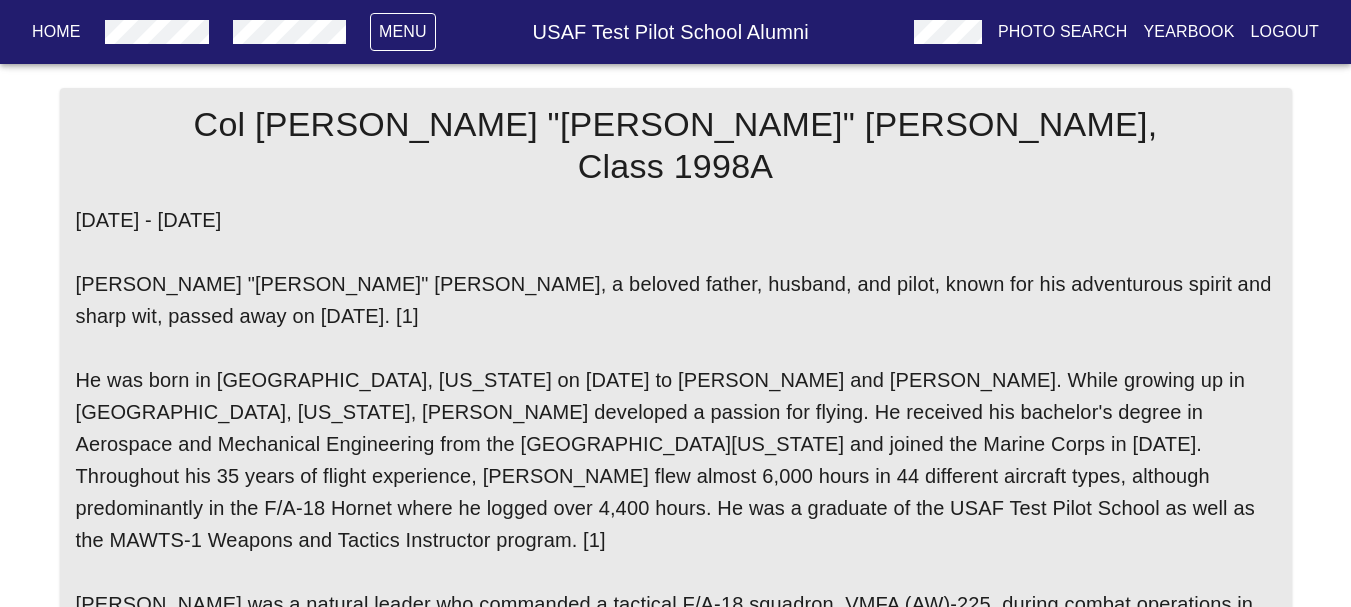 scroll, scrollTop: 0, scrollLeft: 0, axis: both 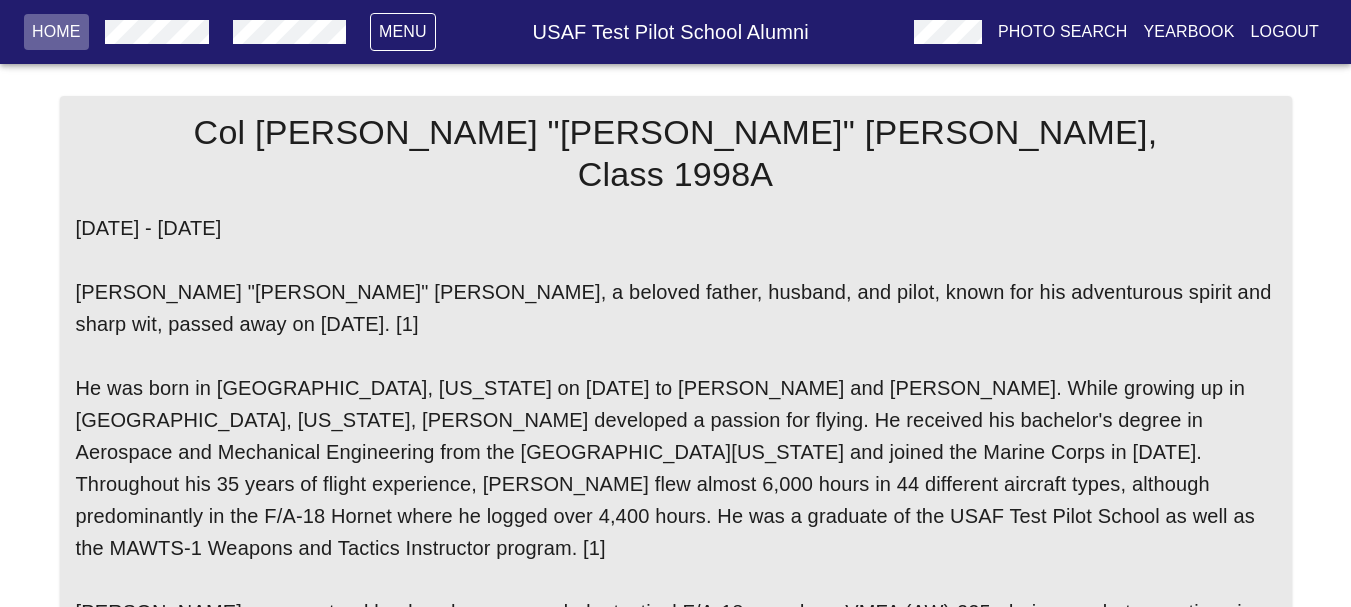 click on "Home" at bounding box center (56, 32) 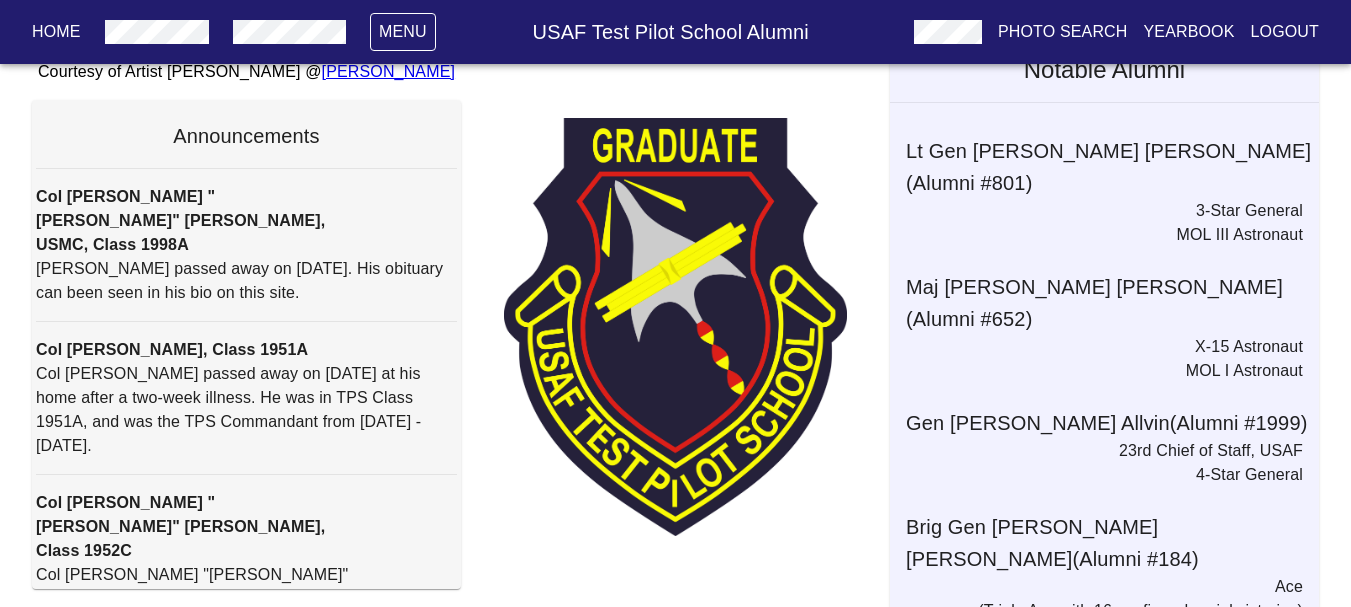 scroll, scrollTop: 18, scrollLeft: 0, axis: vertical 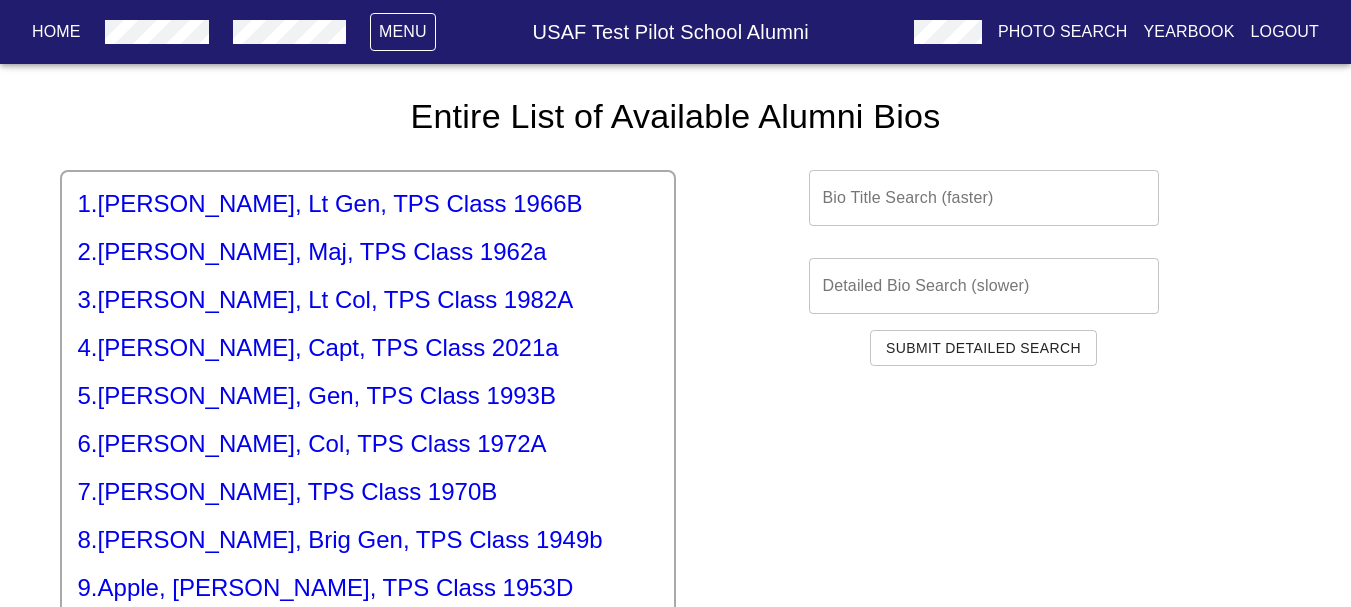 click at bounding box center [984, 198] 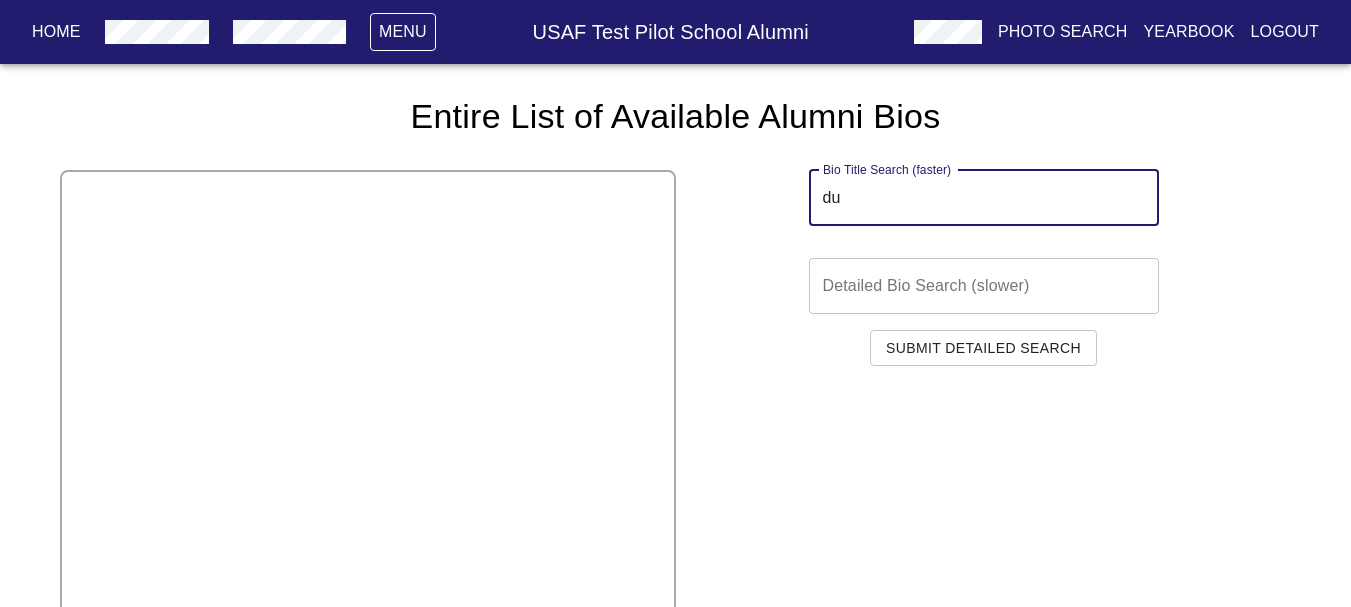 type on "d" 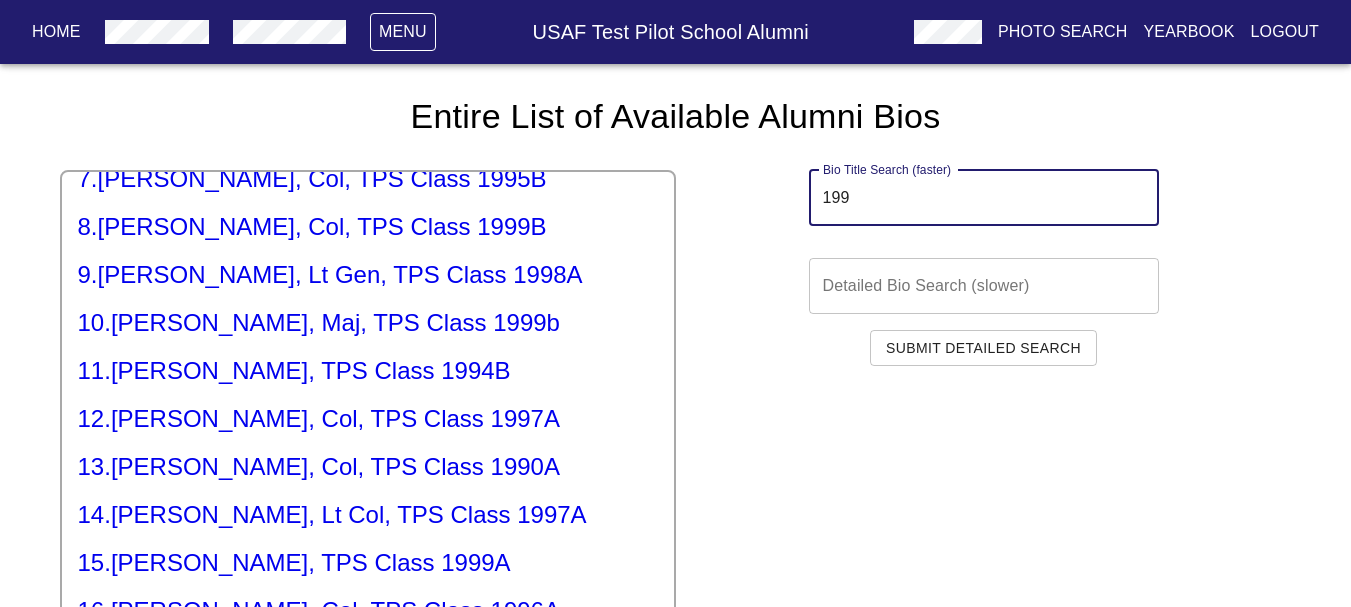 scroll, scrollTop: 357, scrollLeft: 0, axis: vertical 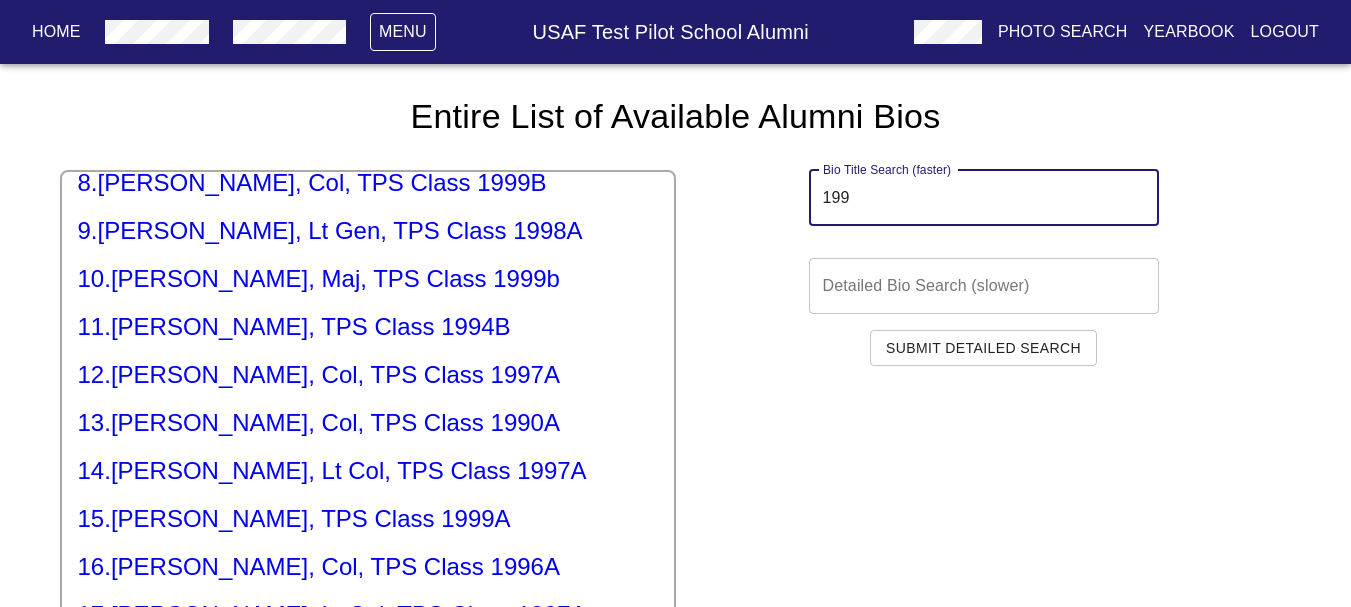type on "199" 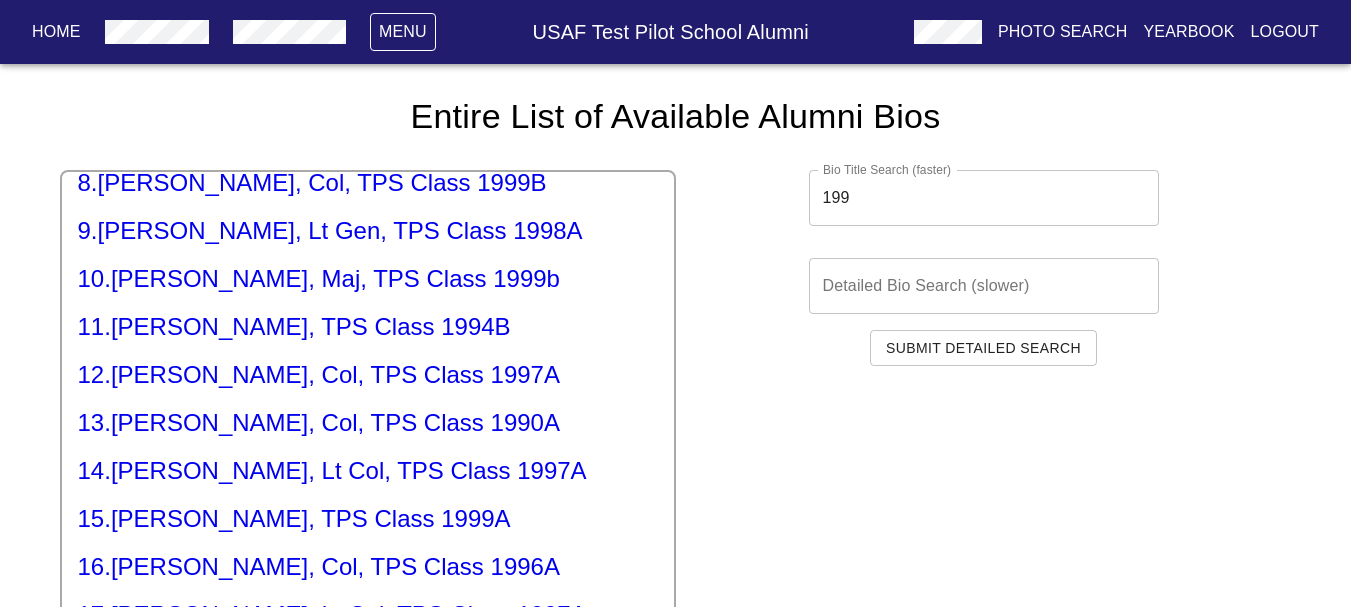 click on "16 .  [PERSON_NAME], Col, TPS Class 1996A" at bounding box center (368, 567) 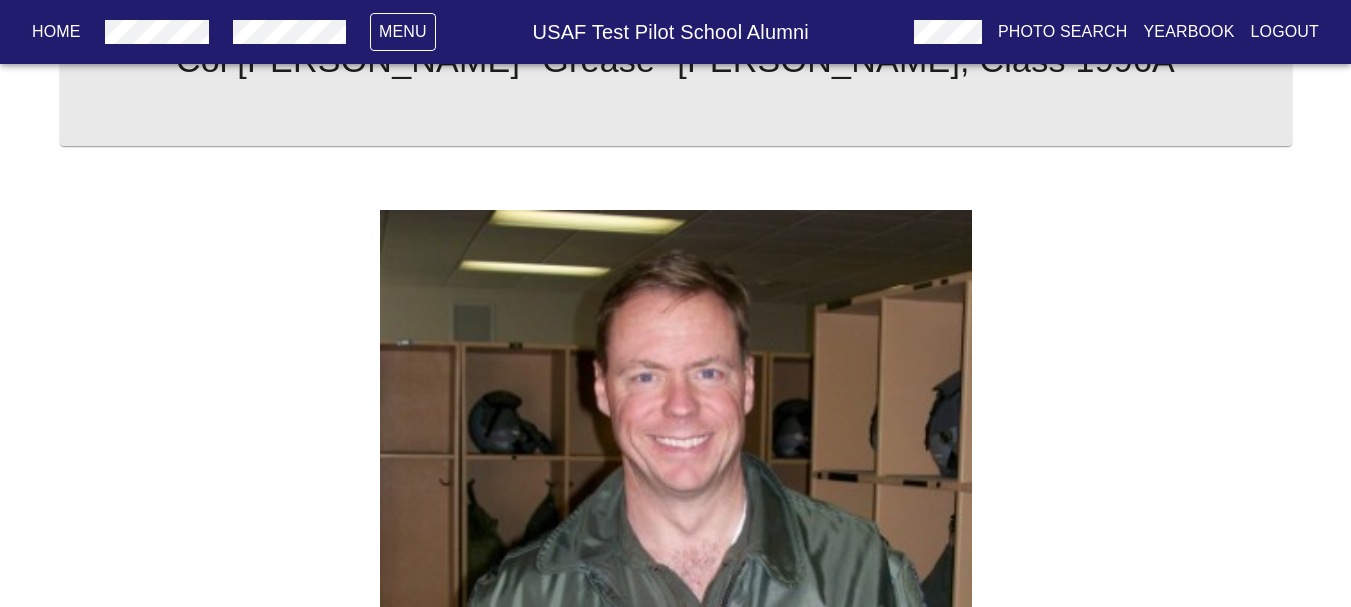 scroll, scrollTop: 0, scrollLeft: 0, axis: both 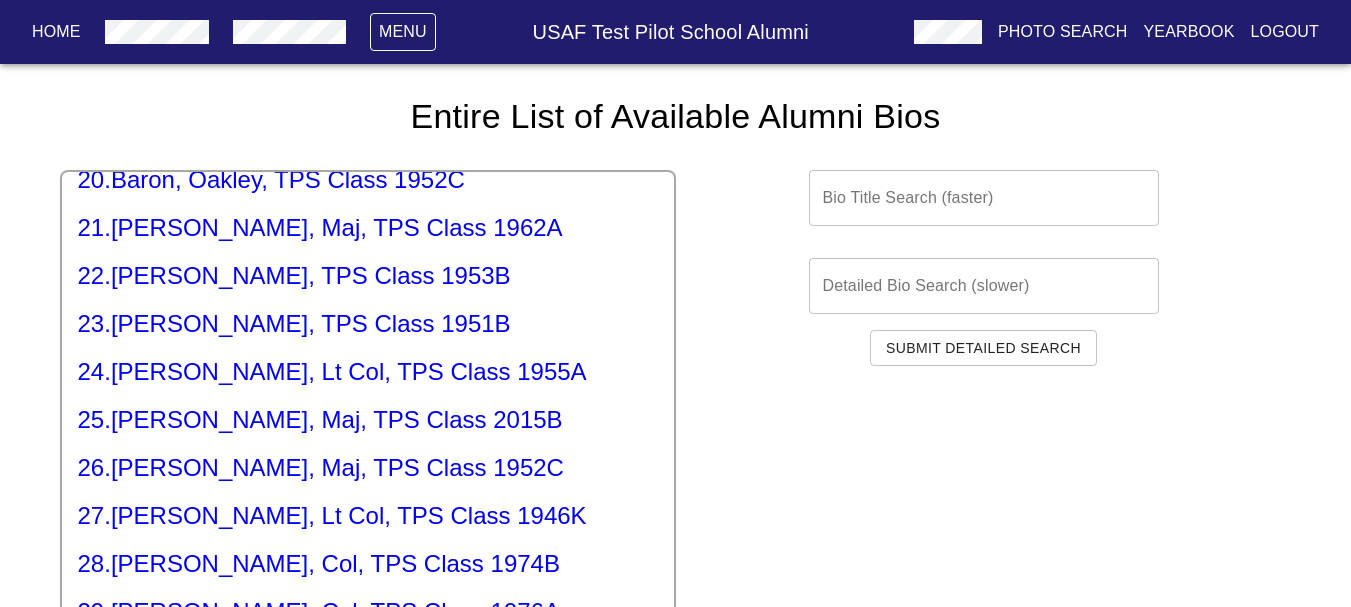 click on "Logout" at bounding box center [1285, 32] 